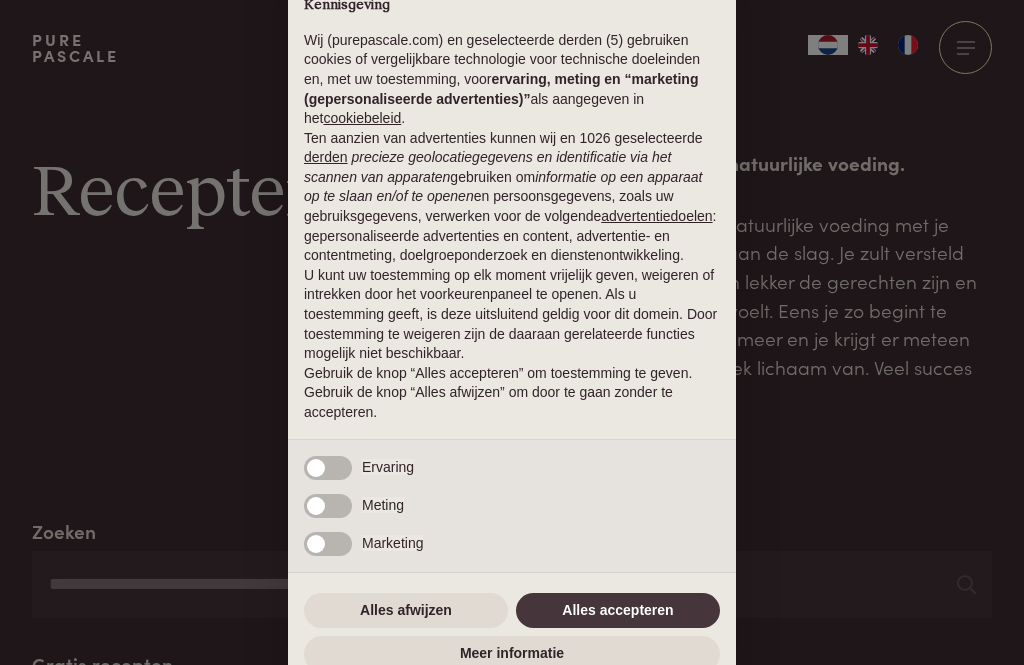 scroll, scrollTop: 0, scrollLeft: 0, axis: both 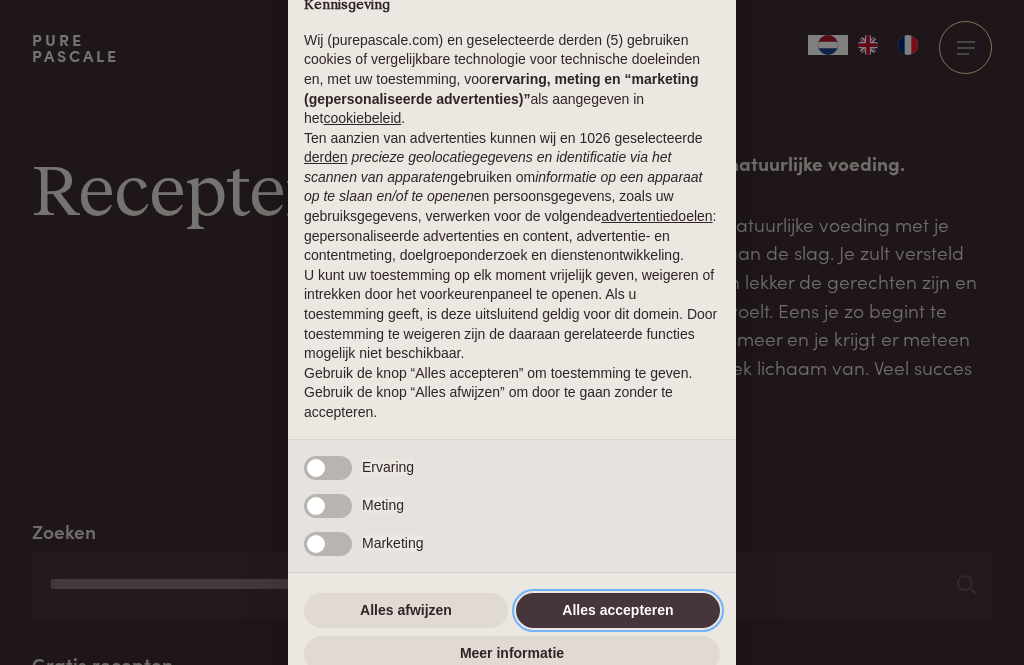click on "Alles accepteren" at bounding box center [618, 611] 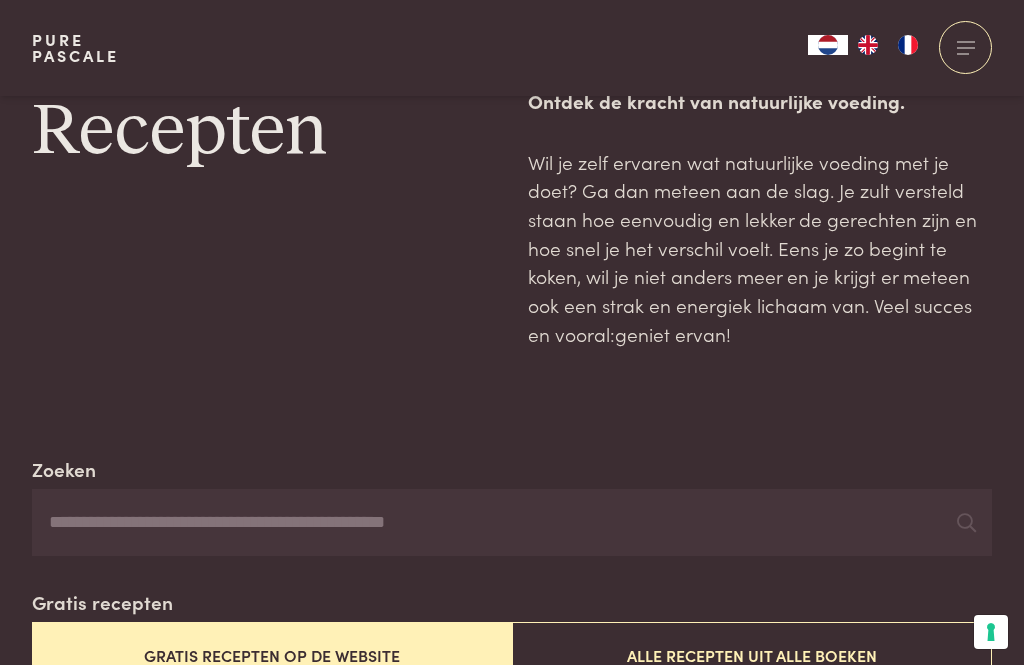scroll, scrollTop: 63, scrollLeft: 0, axis: vertical 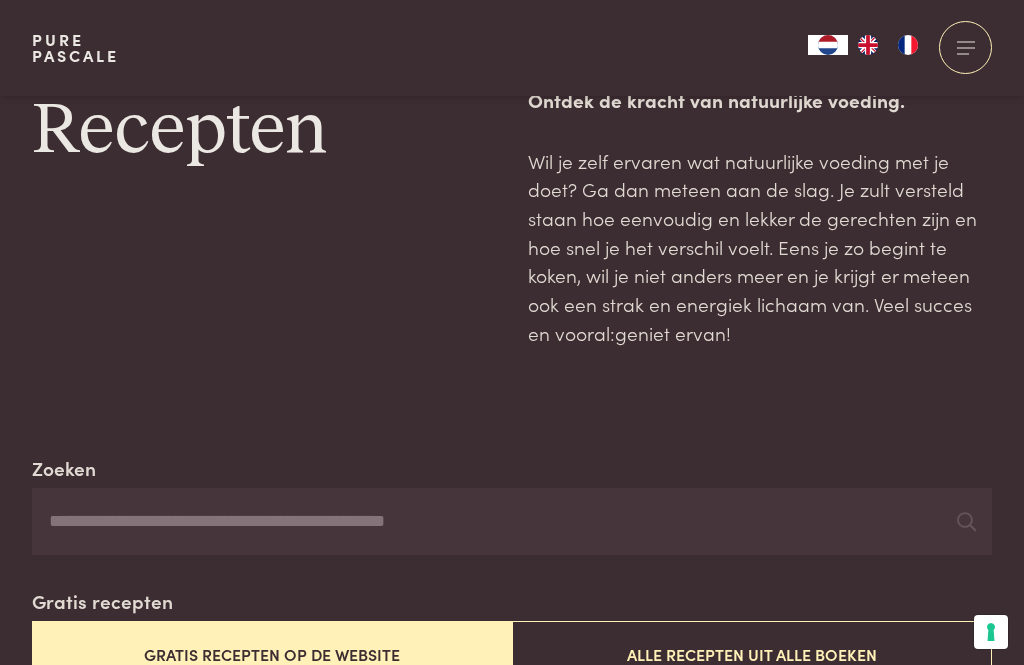 click on "Zoeken" at bounding box center (512, 522) 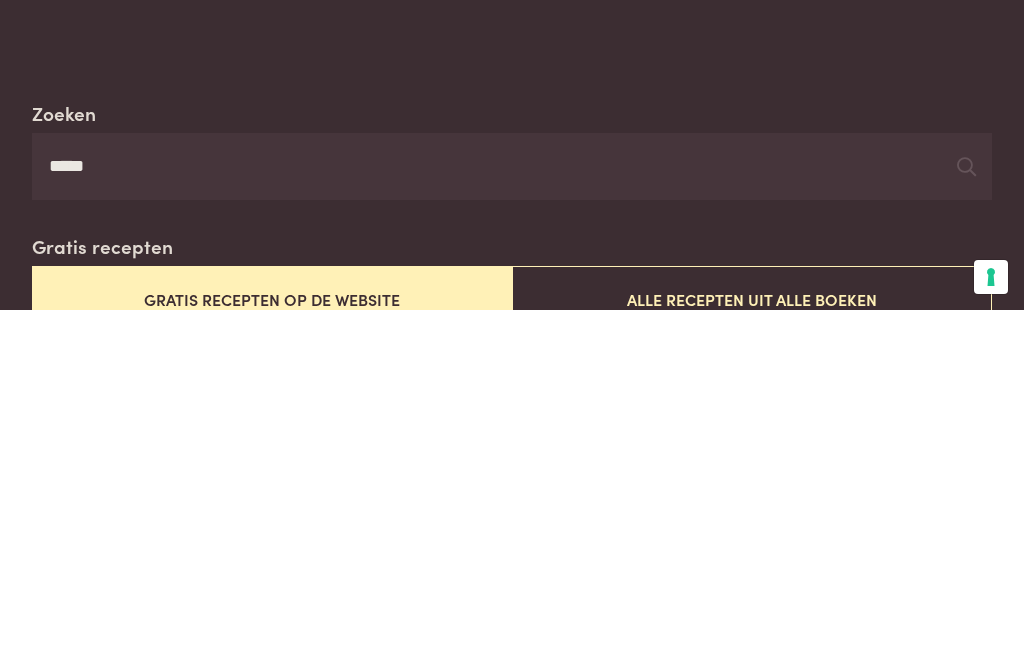 click on "*****" at bounding box center (512, 522) 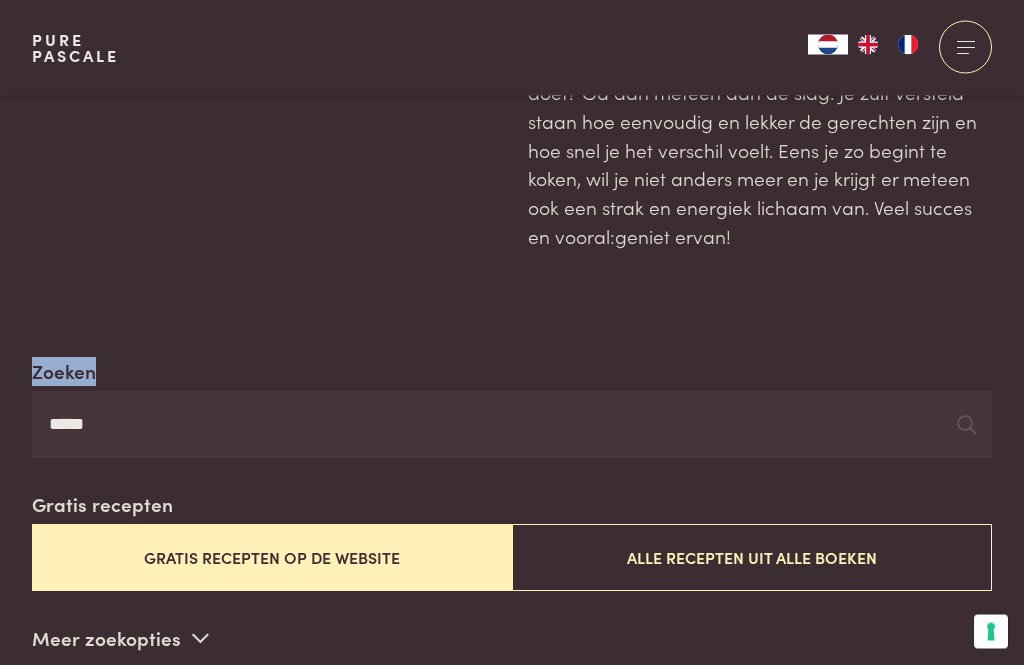 scroll, scrollTop: 160, scrollLeft: 0, axis: vertical 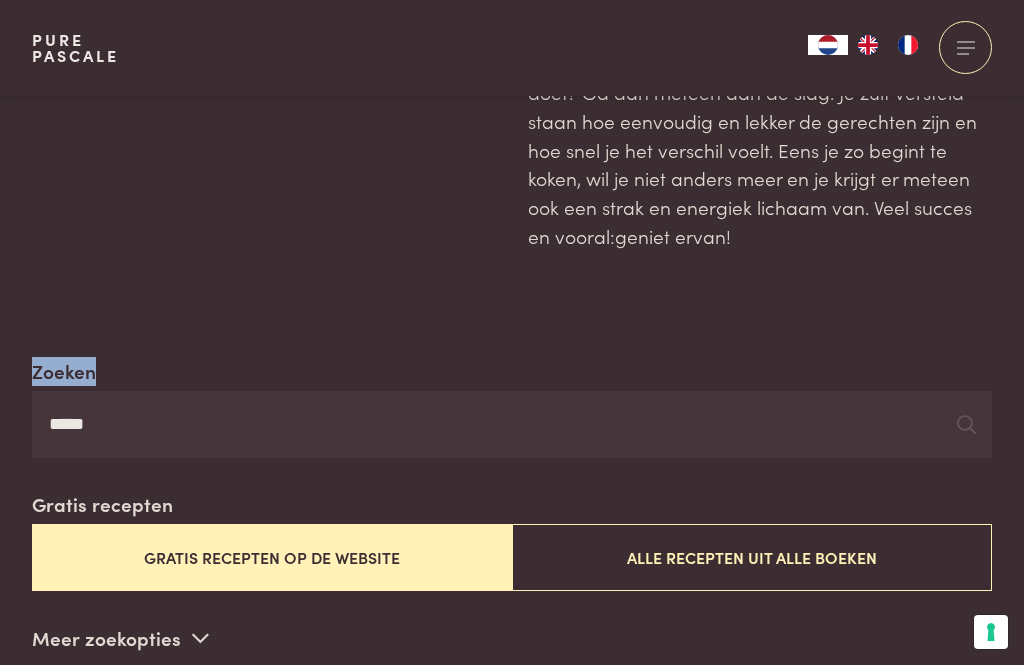 click on "*****" at bounding box center (512, 425) 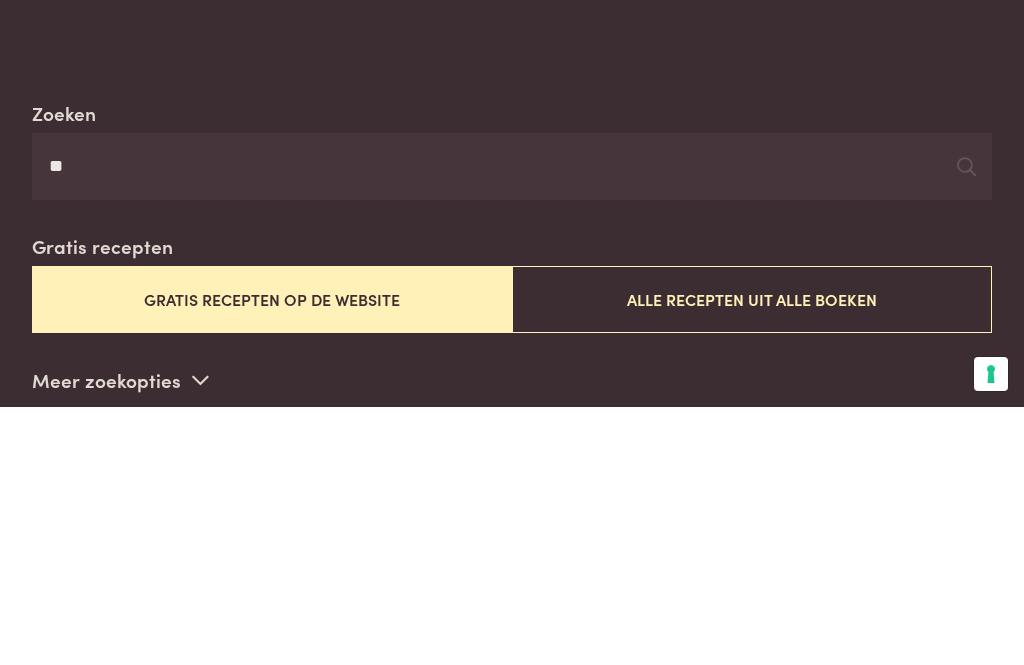 type on "*" 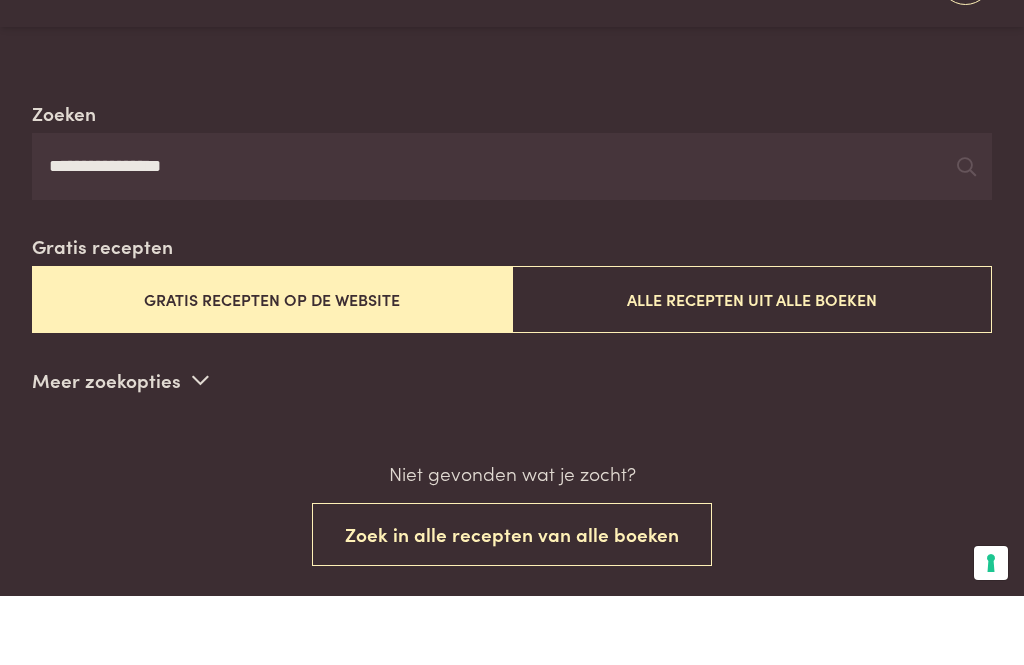 scroll, scrollTop: 358, scrollLeft: 0, axis: vertical 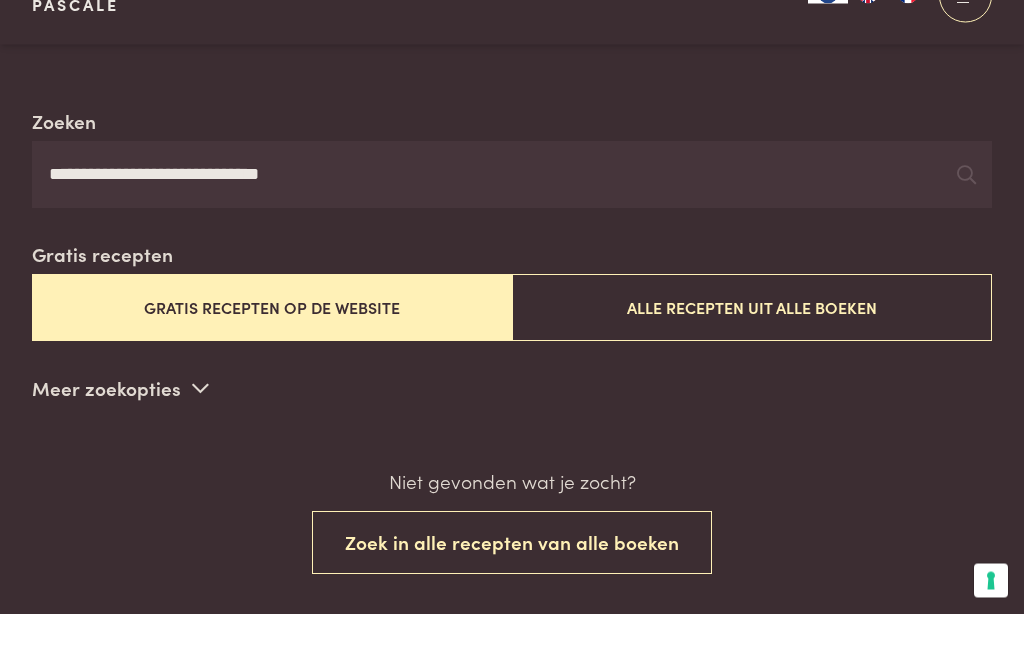 type on "**********" 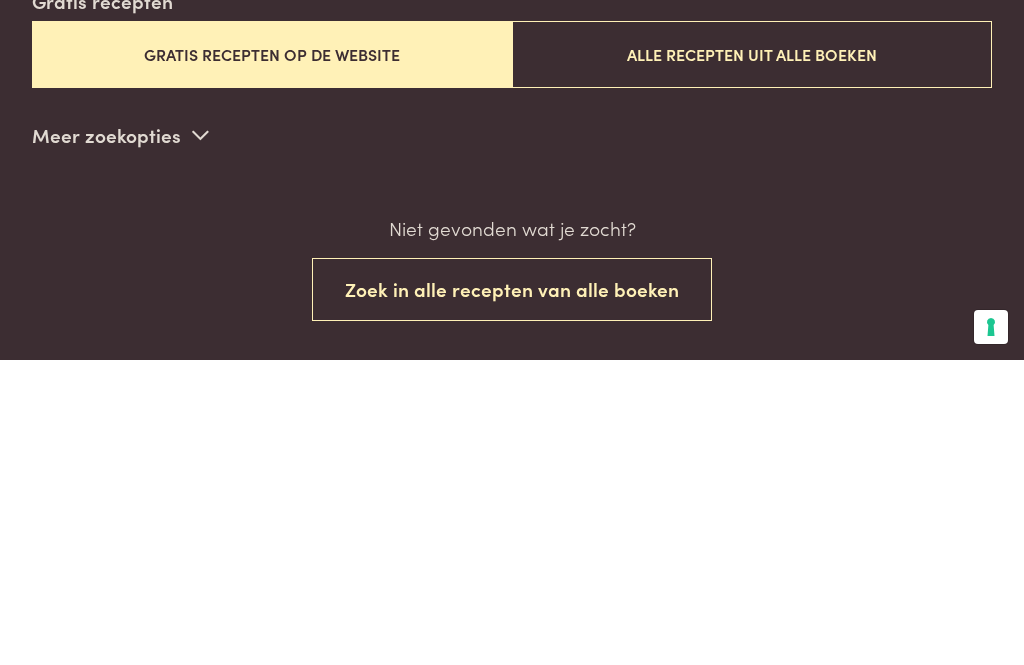 click at bounding box center [200, 439] 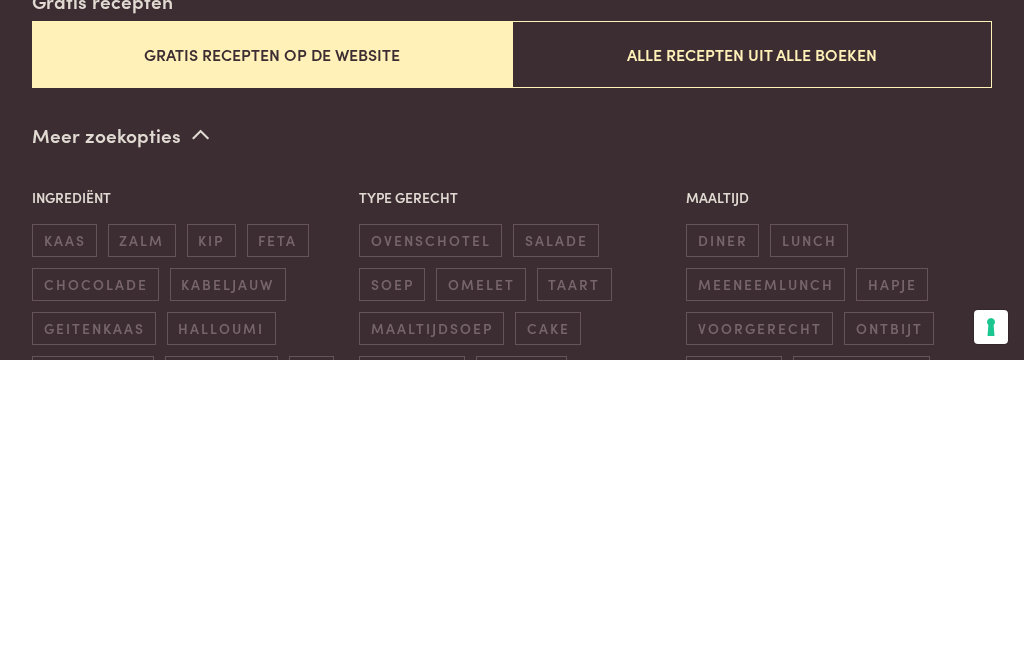 scroll, scrollTop: 663, scrollLeft: 0, axis: vertical 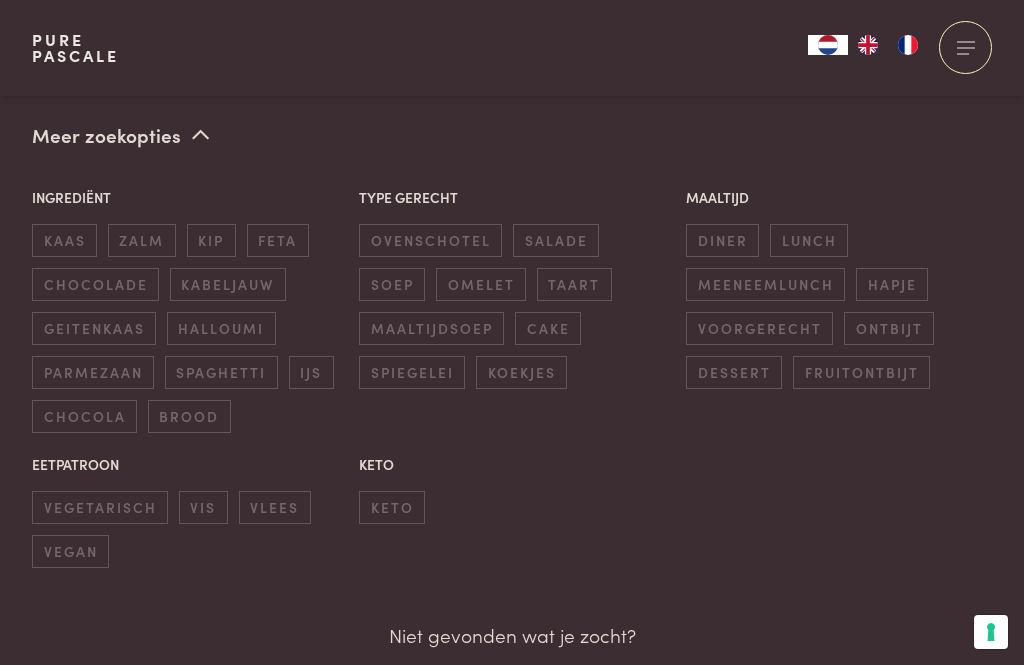 click on "salade" at bounding box center [556, 240] 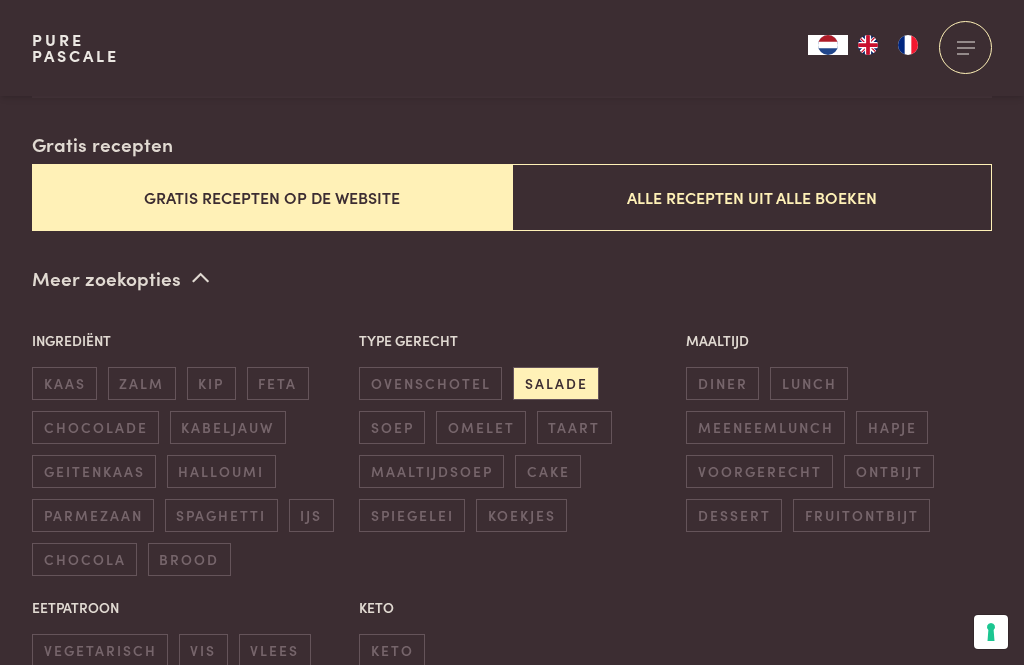 scroll, scrollTop: 511, scrollLeft: 0, axis: vertical 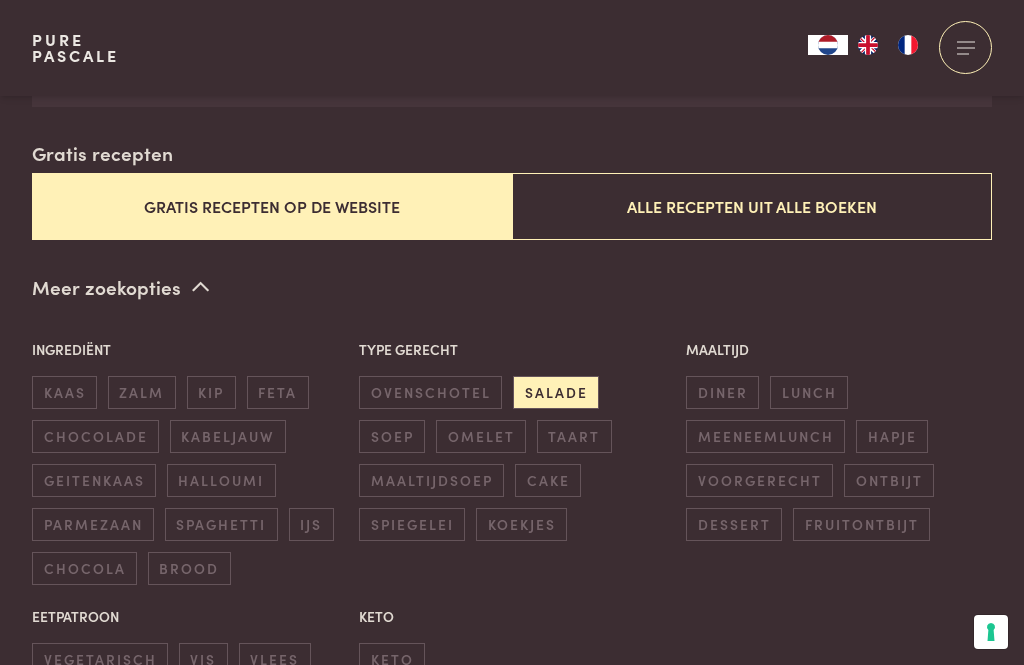 click on "Gratis recepten op de website" at bounding box center (272, 206) 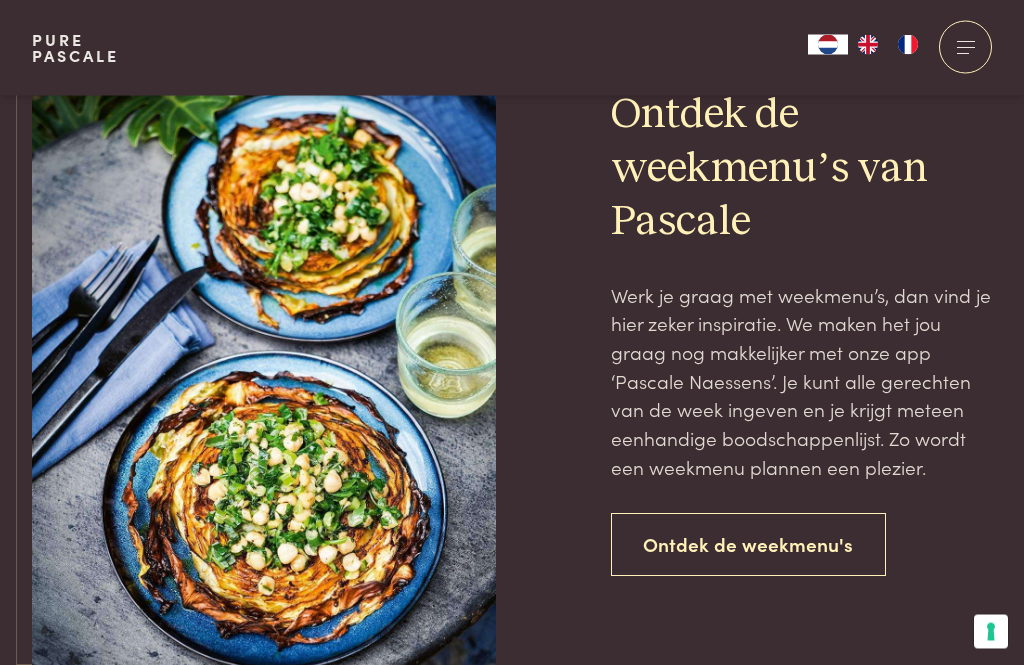 scroll, scrollTop: 1918, scrollLeft: 0, axis: vertical 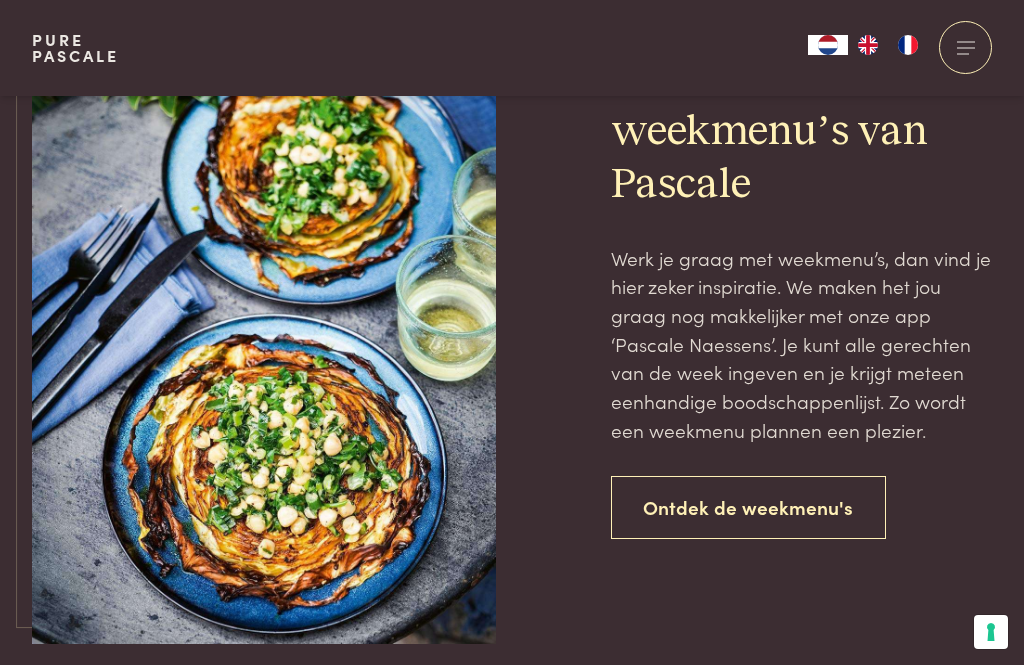 click on "Ontdek de weekmenu's" at bounding box center (749, 507) 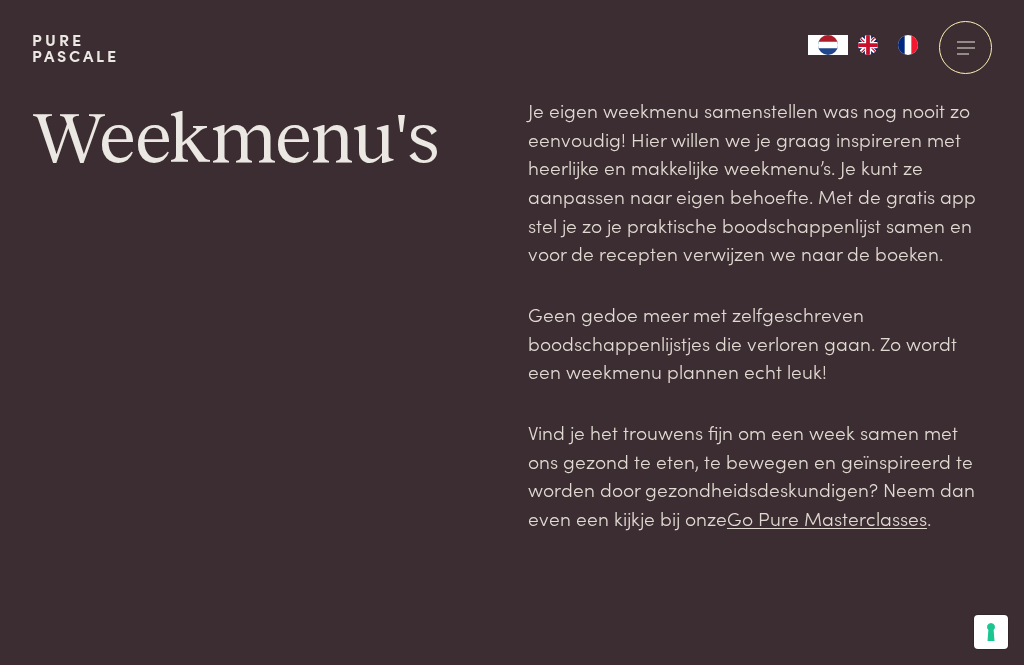 scroll, scrollTop: 0, scrollLeft: 0, axis: both 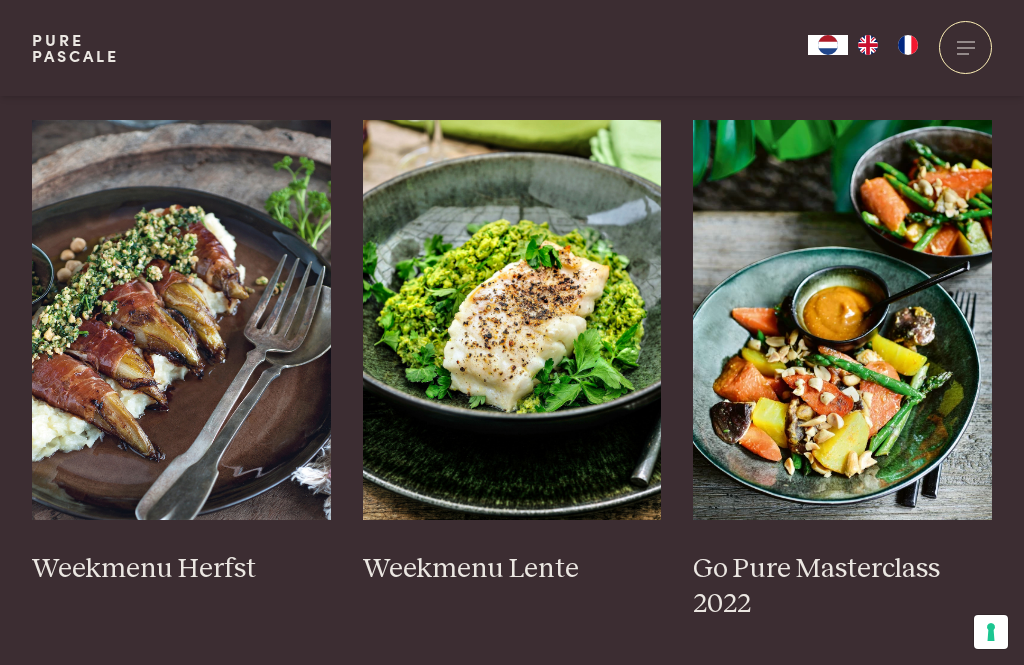 click on "Weekmenu Lente" at bounding box center [512, 569] 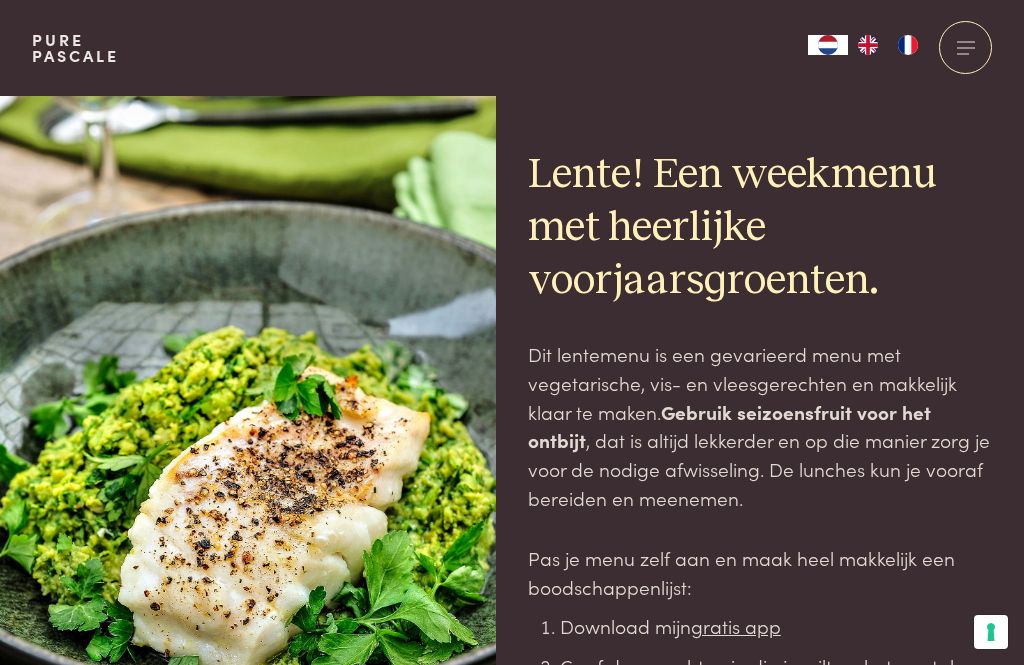 scroll, scrollTop: 0, scrollLeft: 0, axis: both 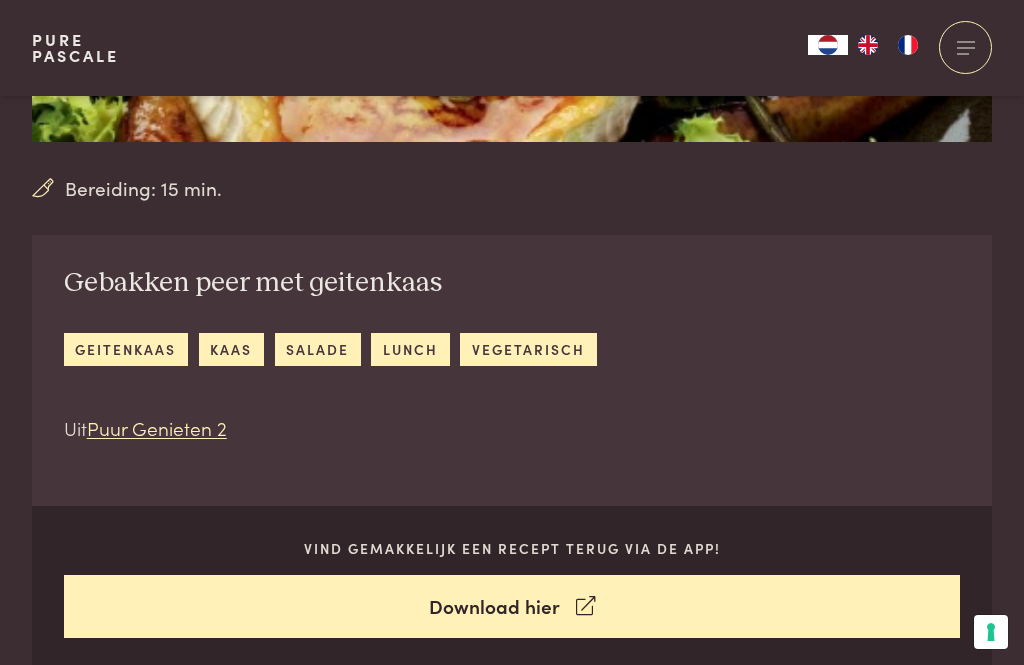 click on "Download hier" at bounding box center [512, 606] 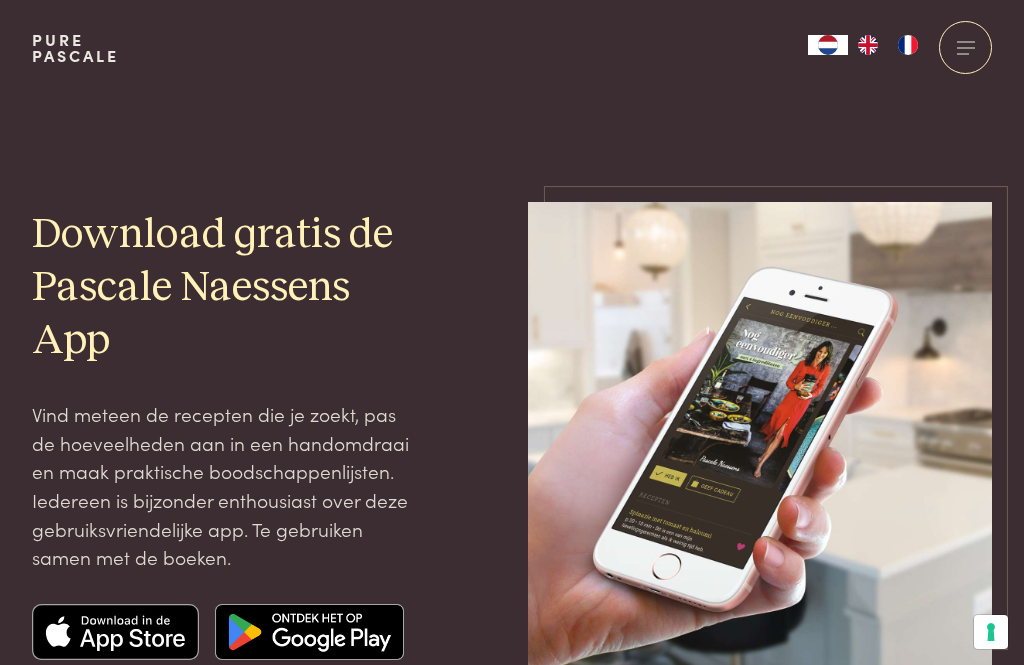 scroll, scrollTop: 0, scrollLeft: 0, axis: both 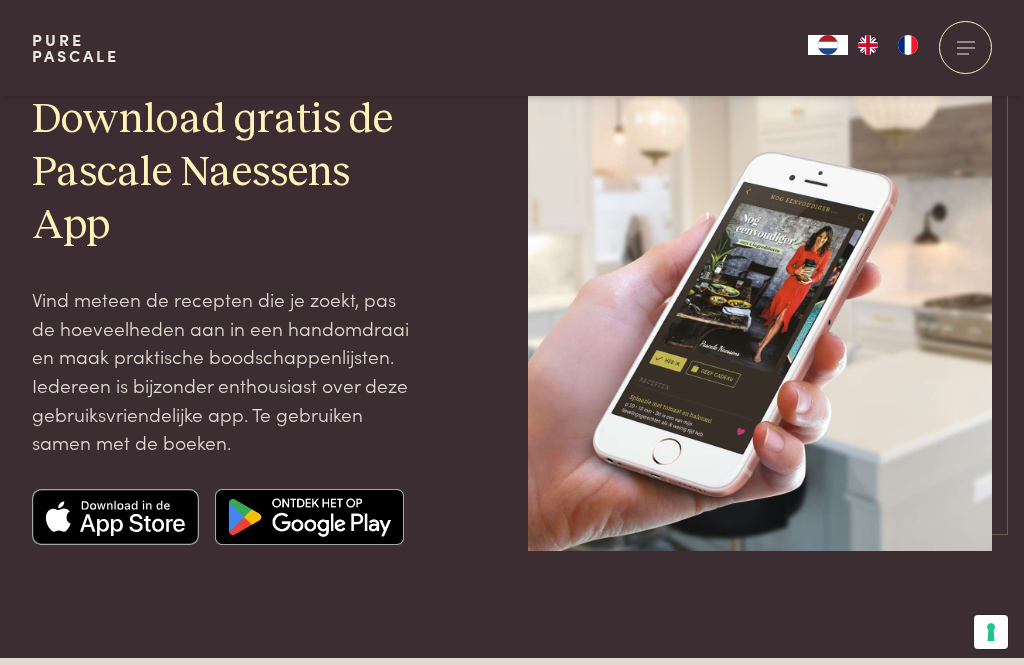 click at bounding box center (116, 517) 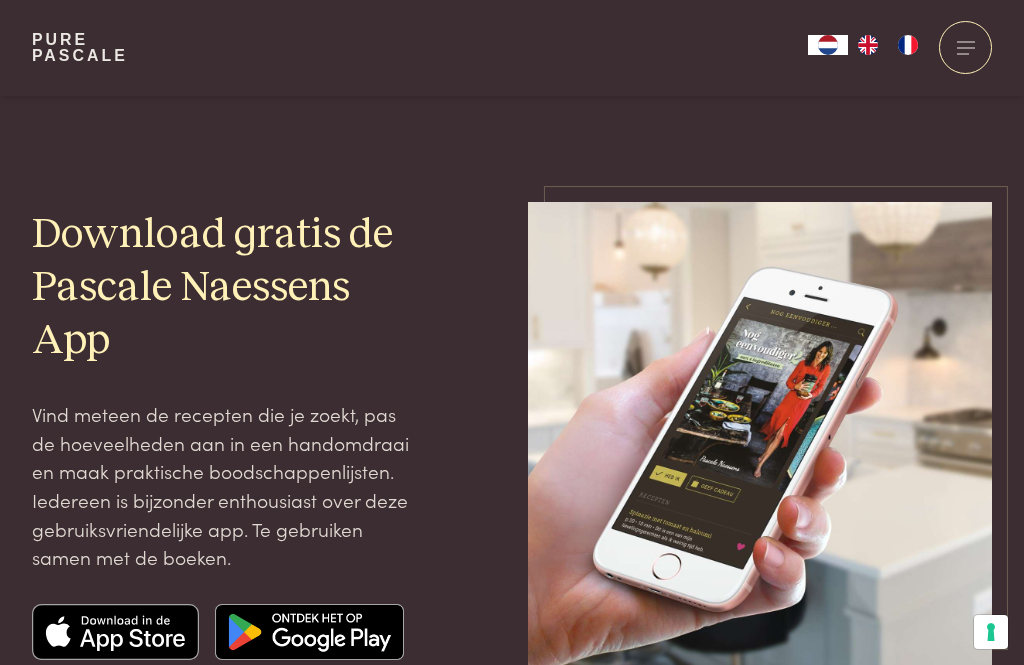 scroll, scrollTop: 115, scrollLeft: 0, axis: vertical 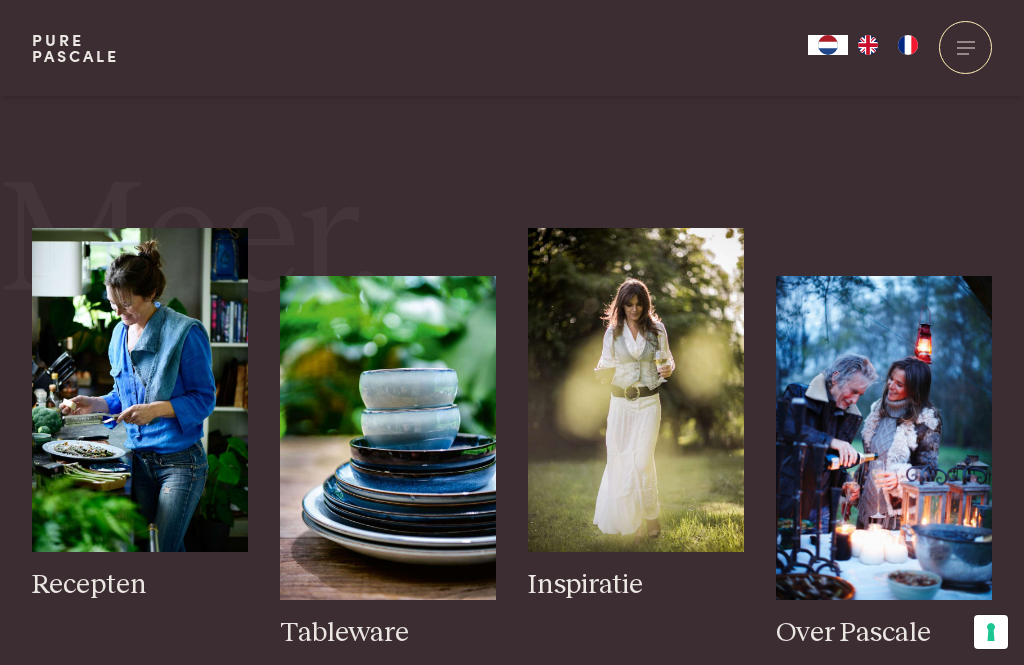click on "Recepten" at bounding box center [140, 585] 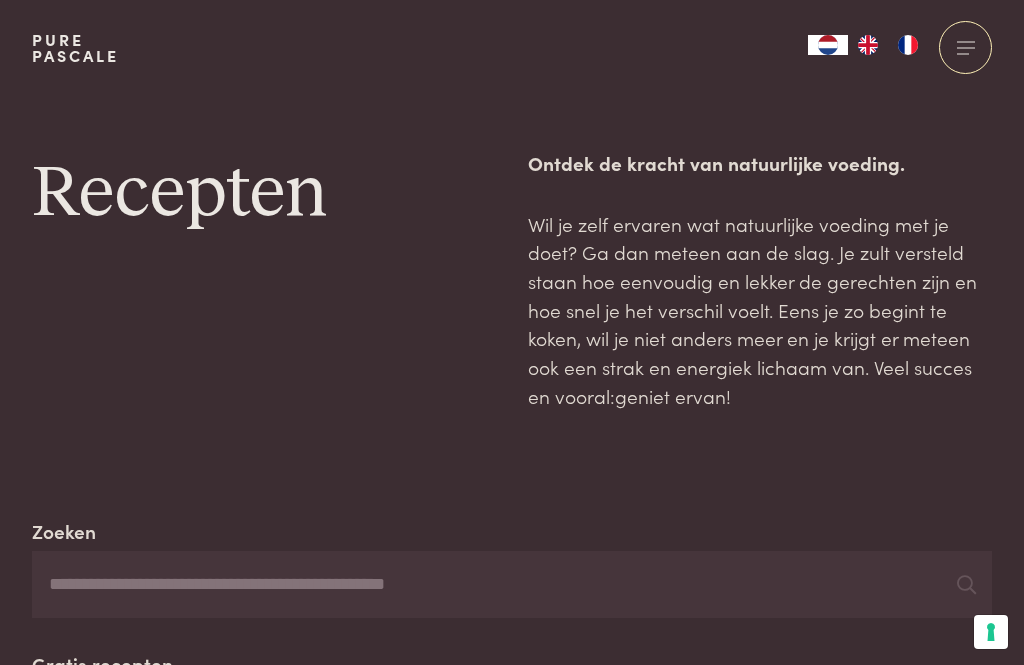 scroll, scrollTop: 0, scrollLeft: 0, axis: both 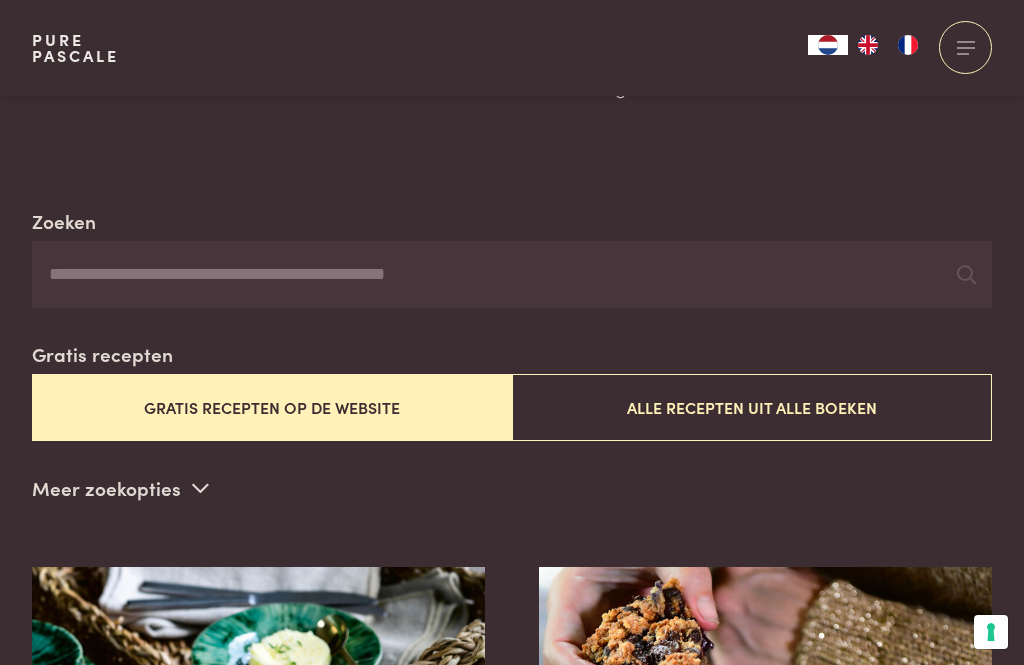 click on "Alle recepten uit alle boeken" at bounding box center (752, 407) 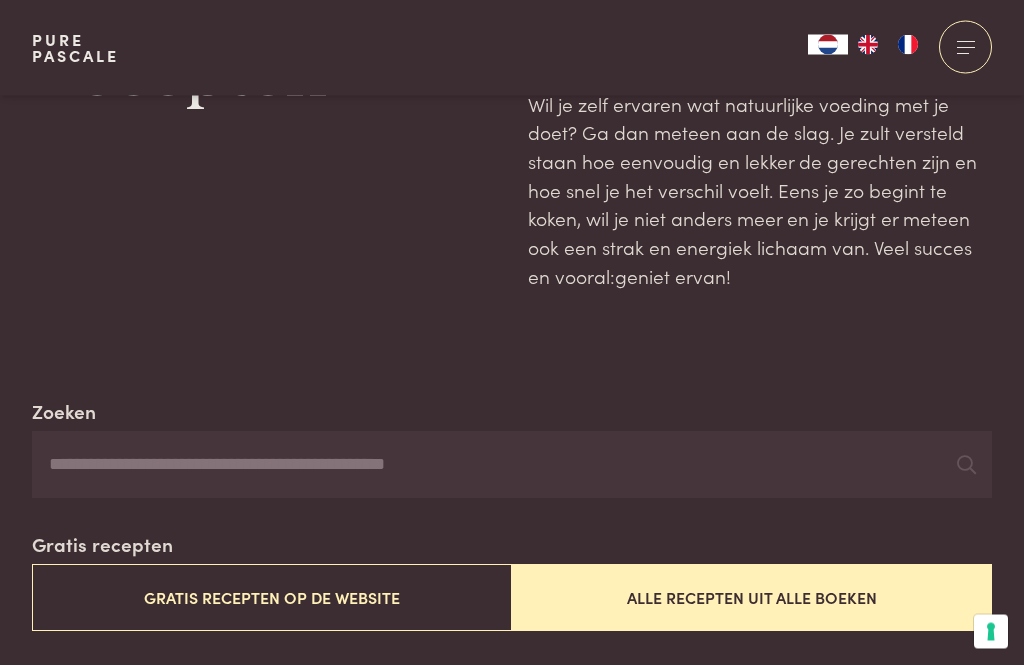 scroll, scrollTop: 0, scrollLeft: 0, axis: both 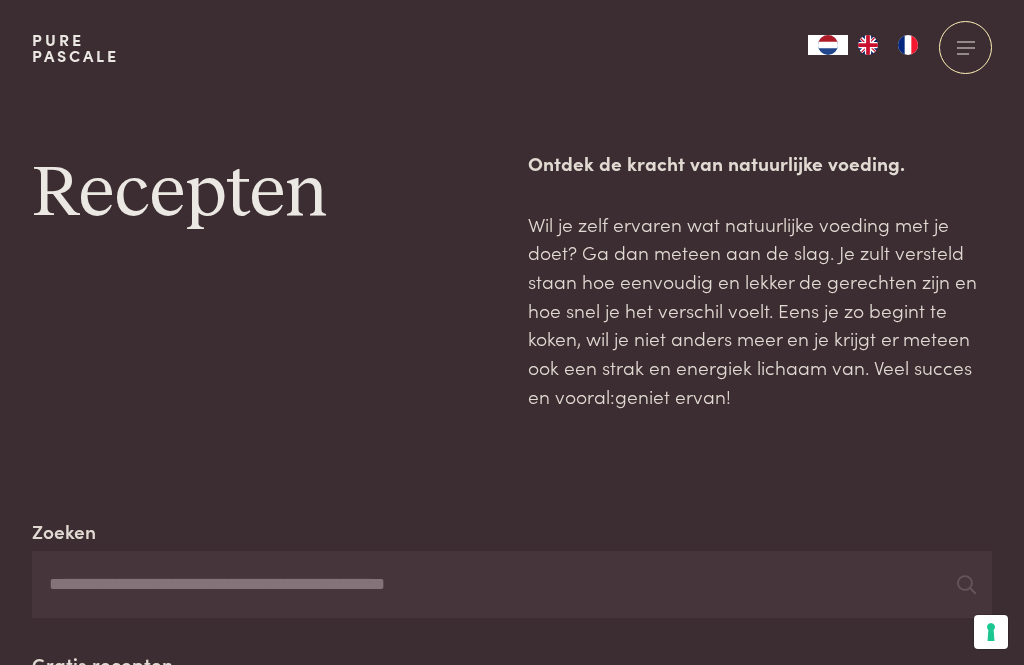 click on "Zoeken" at bounding box center [512, 585] 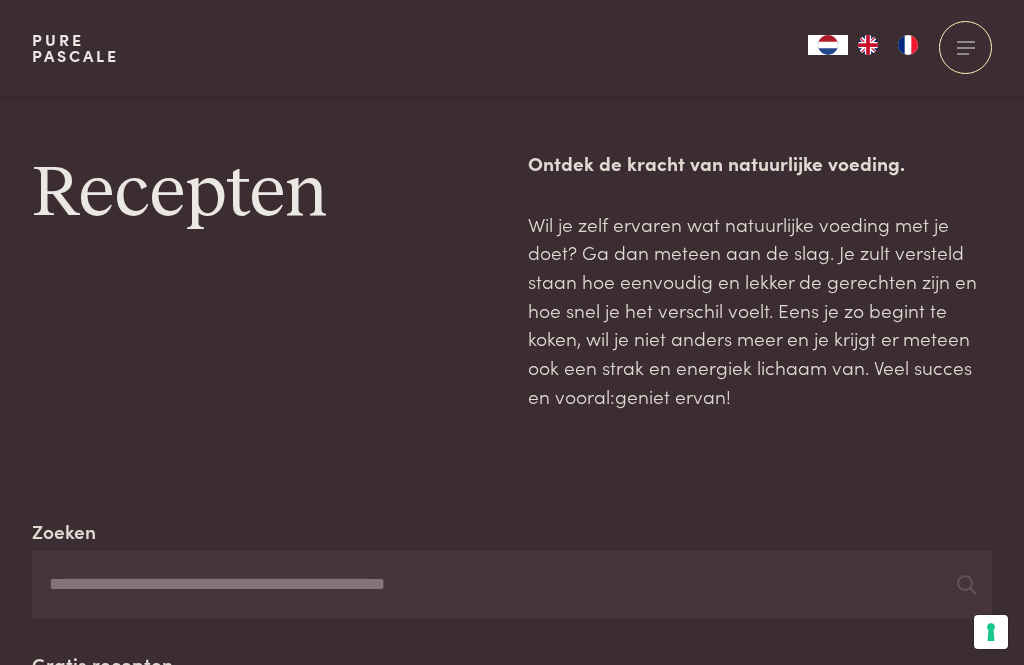 scroll, scrollTop: 42, scrollLeft: 0, axis: vertical 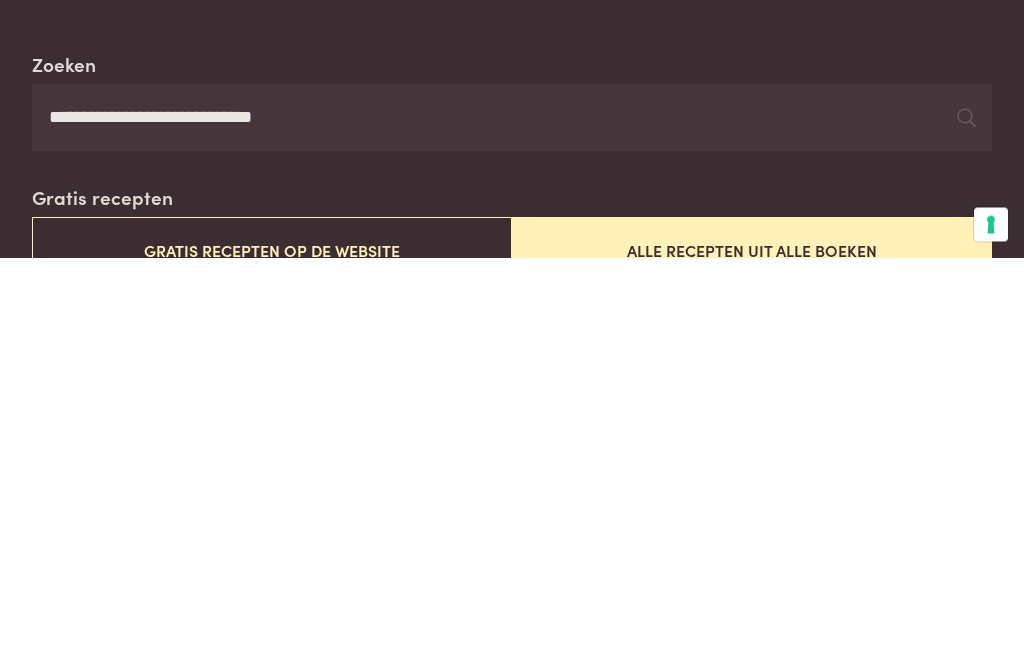 type on "**********" 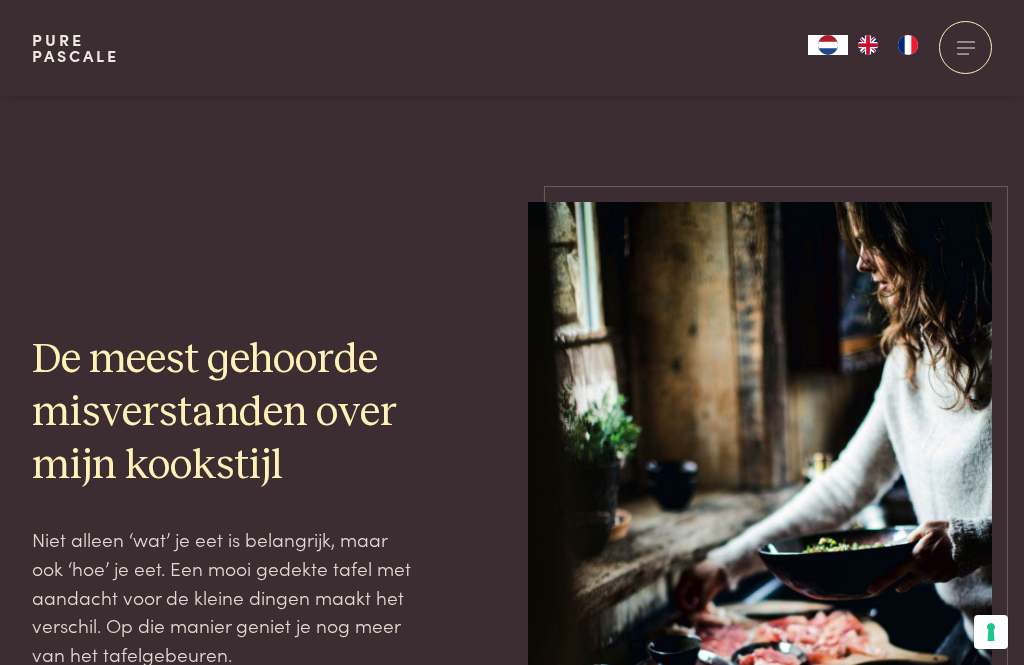 scroll, scrollTop: 3232, scrollLeft: 0, axis: vertical 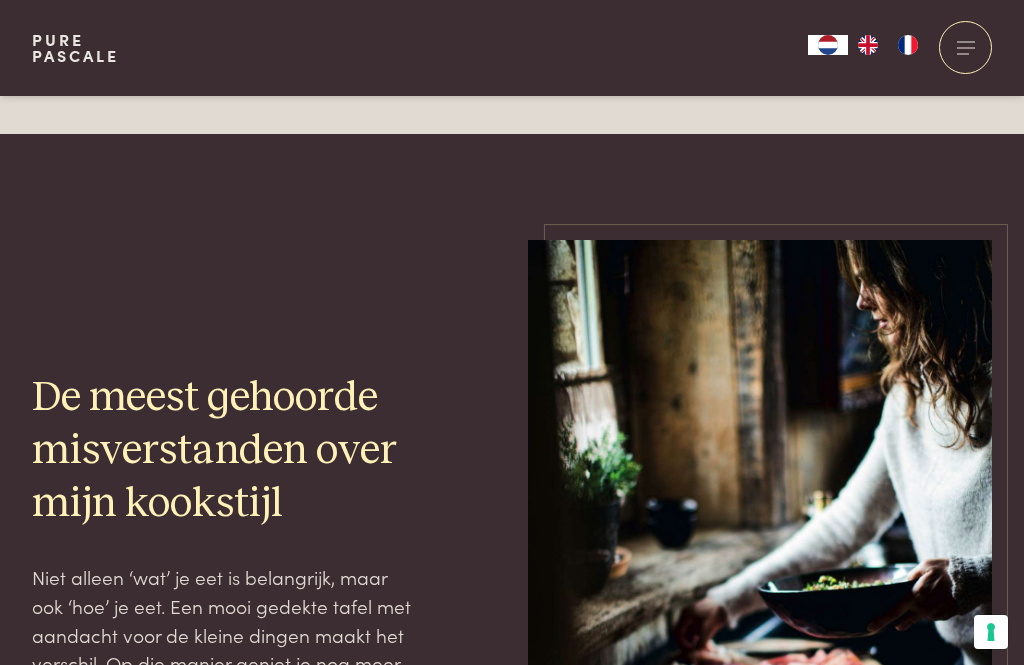 click at bounding box center [965, 47] 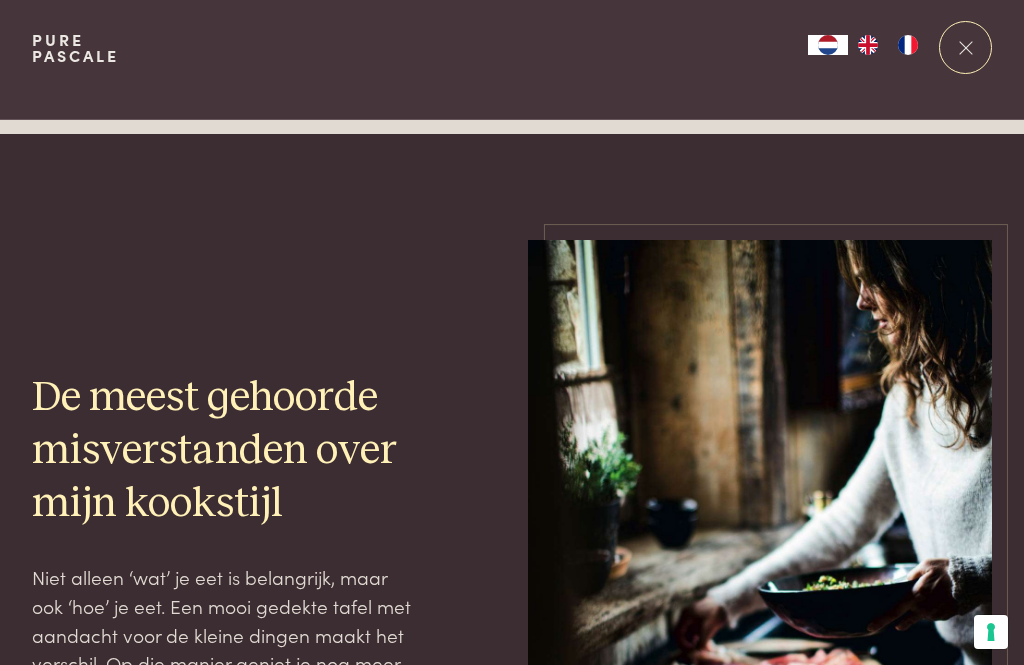 scroll, scrollTop: 0, scrollLeft: 0, axis: both 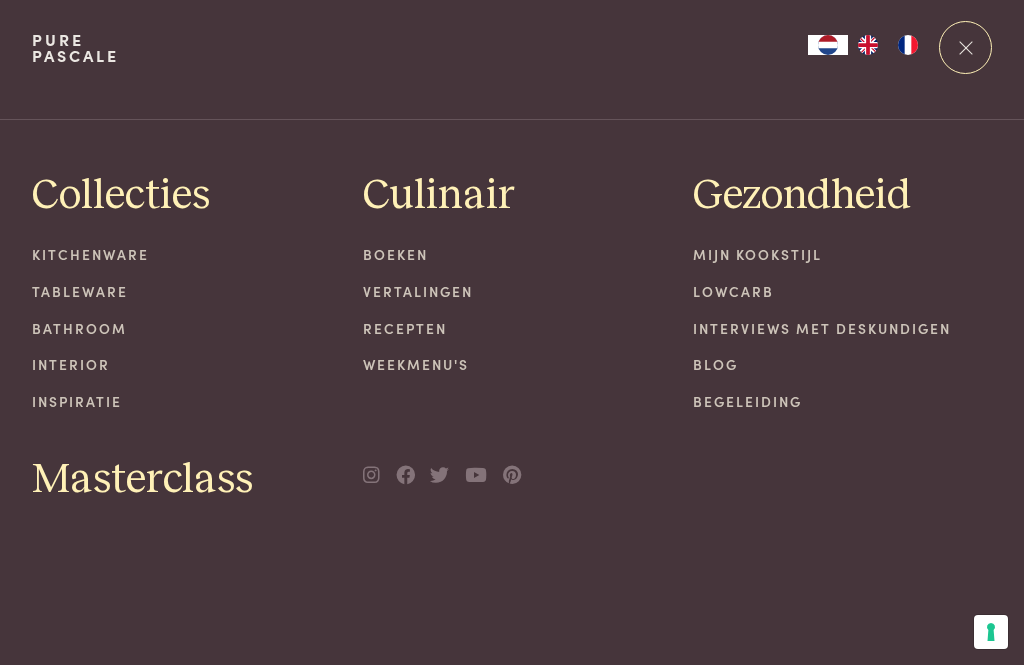 click on "Recepten" at bounding box center (512, 328) 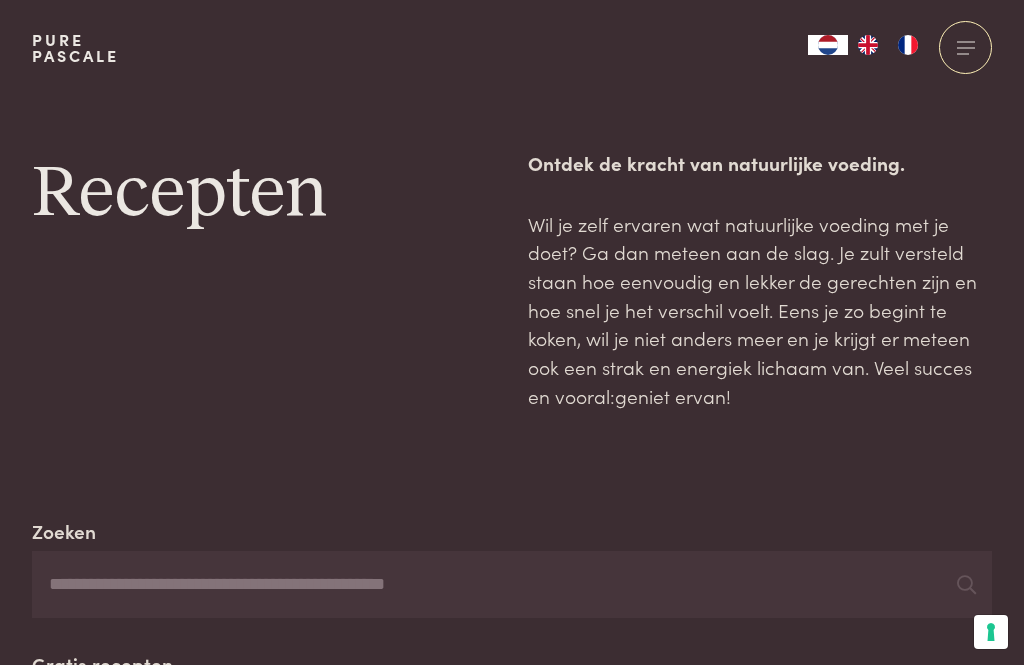 scroll, scrollTop: 238, scrollLeft: 0, axis: vertical 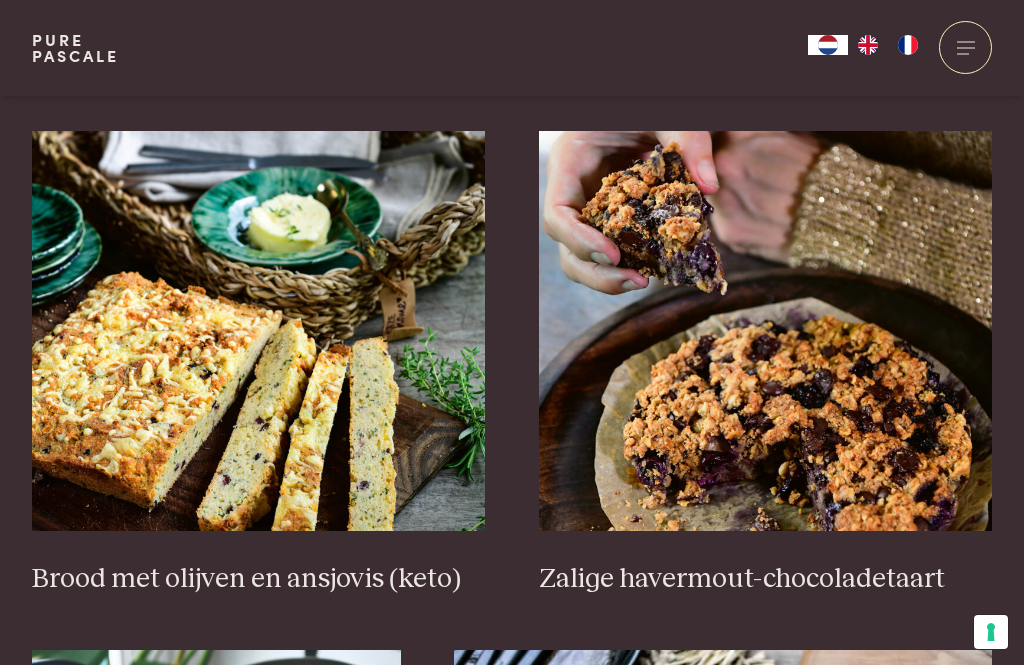 click on "Brood met olijven en ansjovis (keto)" at bounding box center [259, 579] 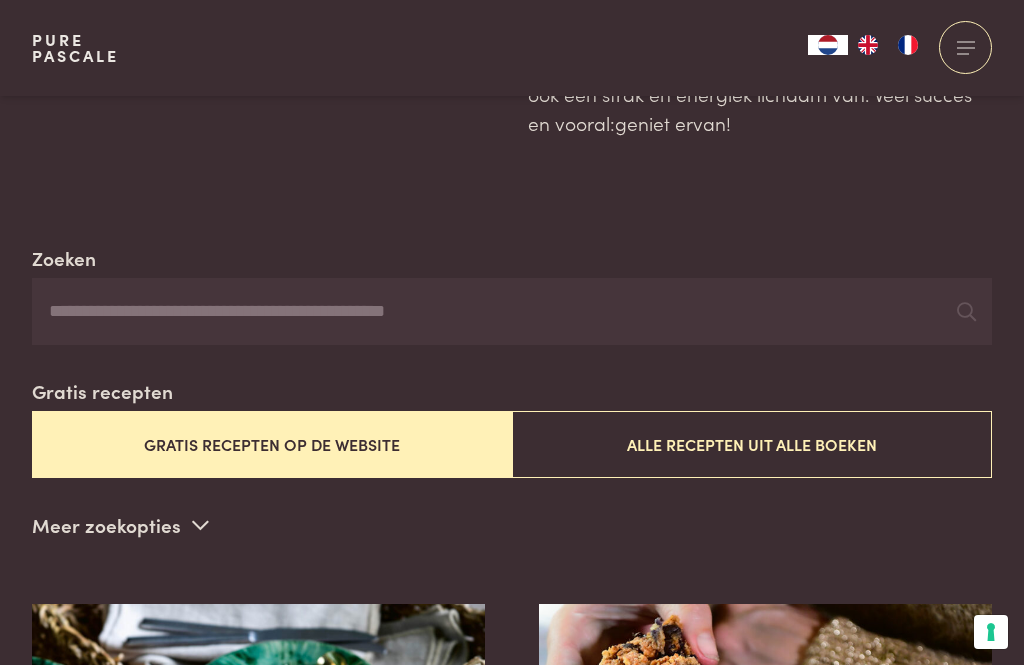 scroll, scrollTop: 290, scrollLeft: 0, axis: vertical 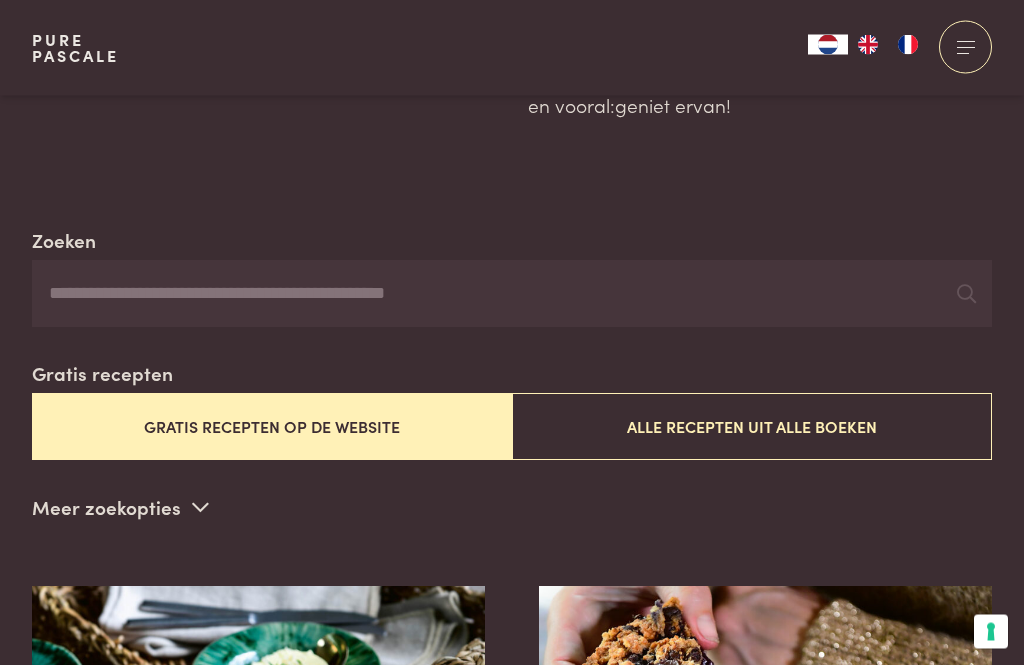 click on "Zoeken" at bounding box center (512, 295) 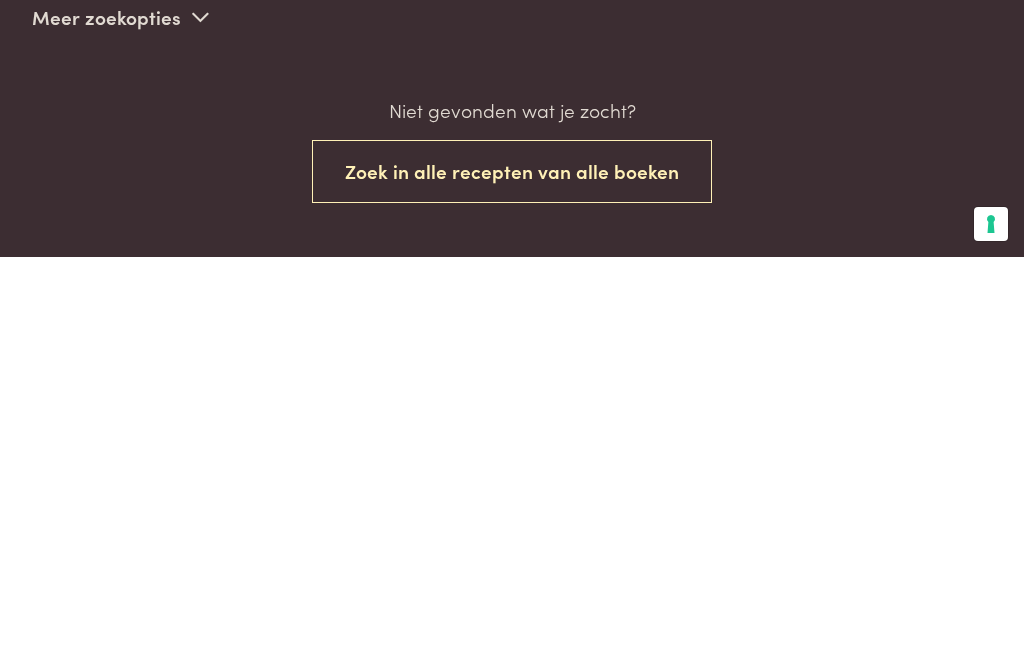 type on "*****" 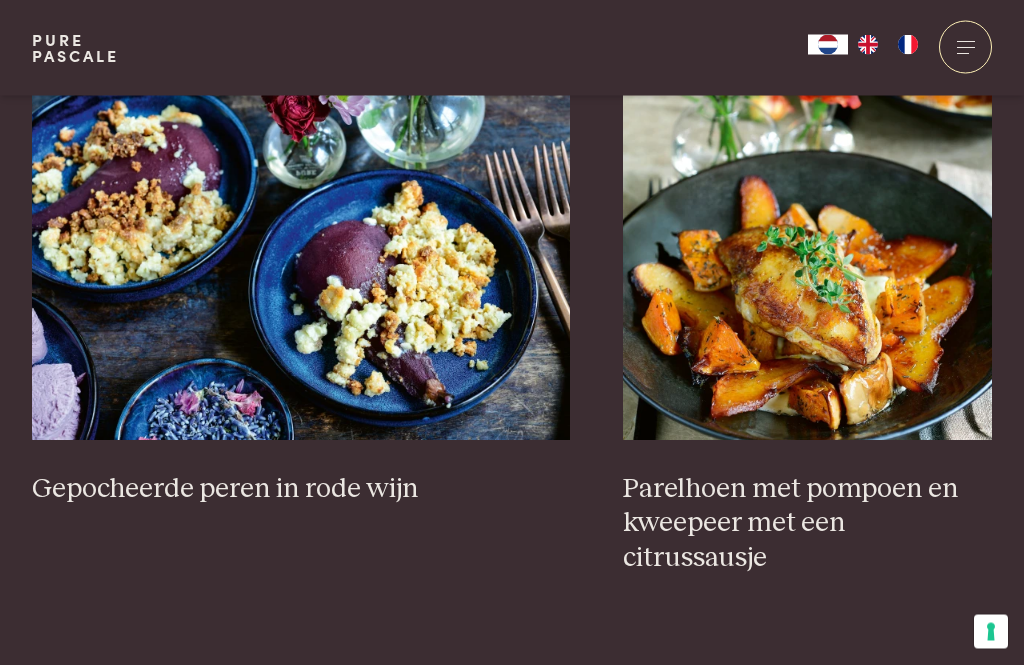 scroll, scrollTop: 1945, scrollLeft: 0, axis: vertical 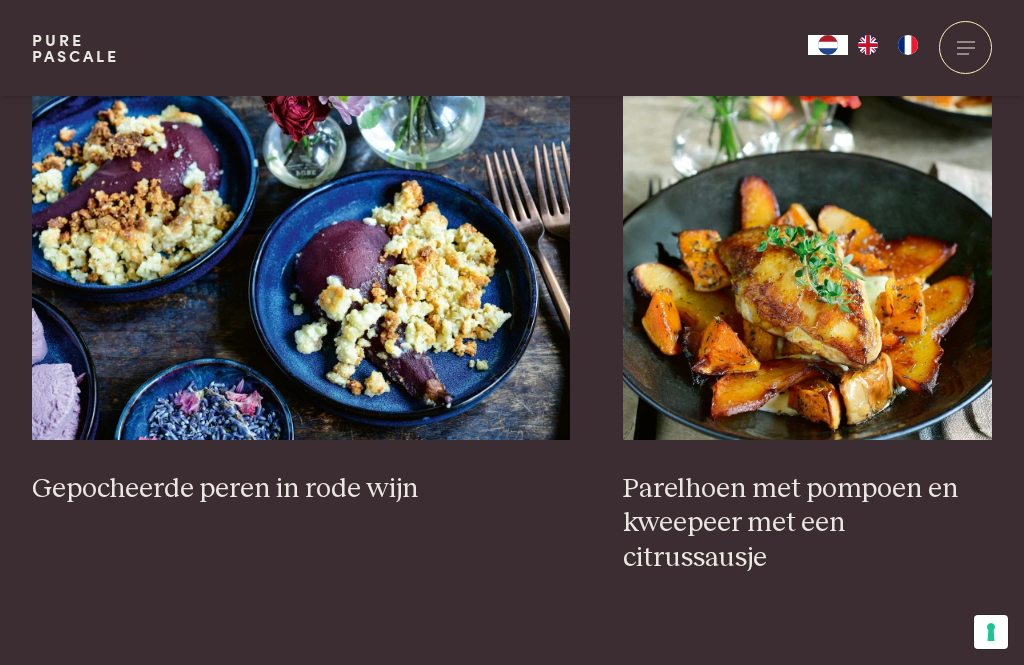 click on "Gepocheerde peren in rode wijn" at bounding box center (301, 489) 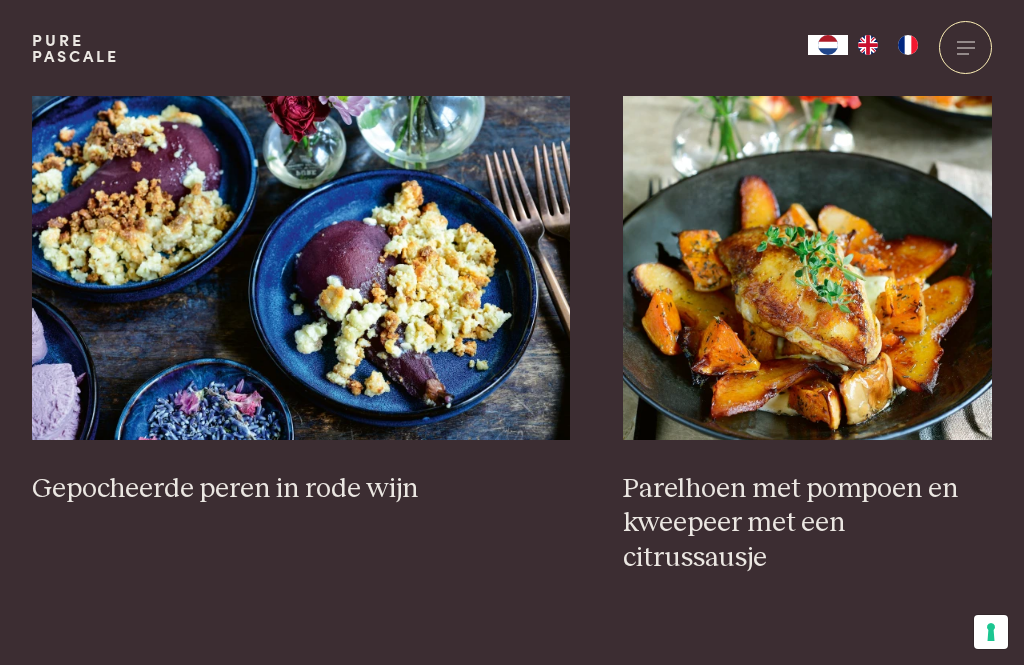 scroll, scrollTop: 1945, scrollLeft: 0, axis: vertical 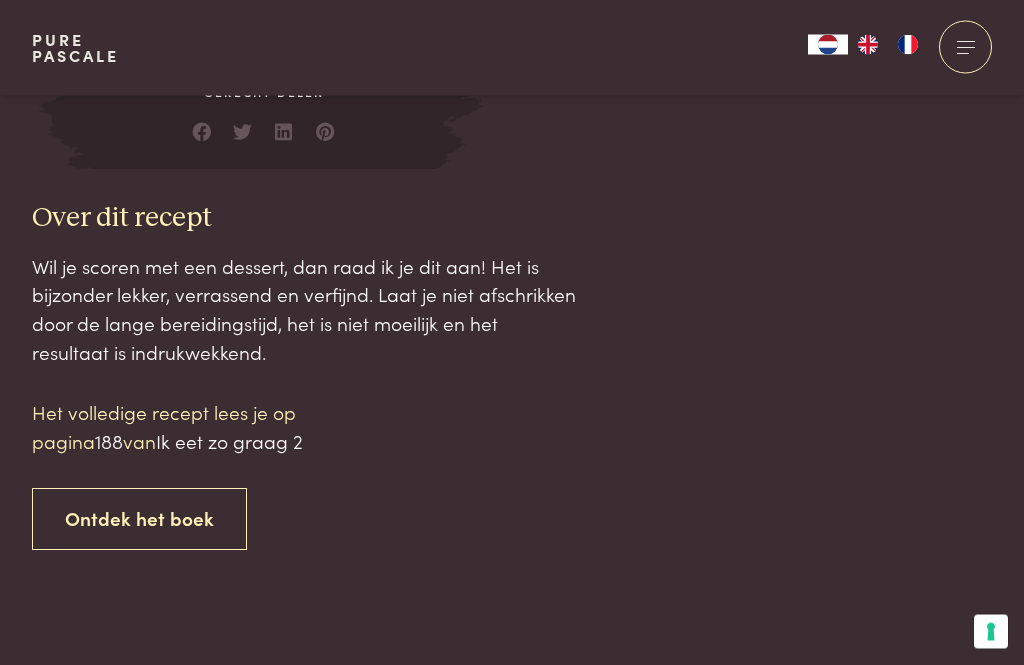 click on "Ontdek het boek" at bounding box center (139, 520) 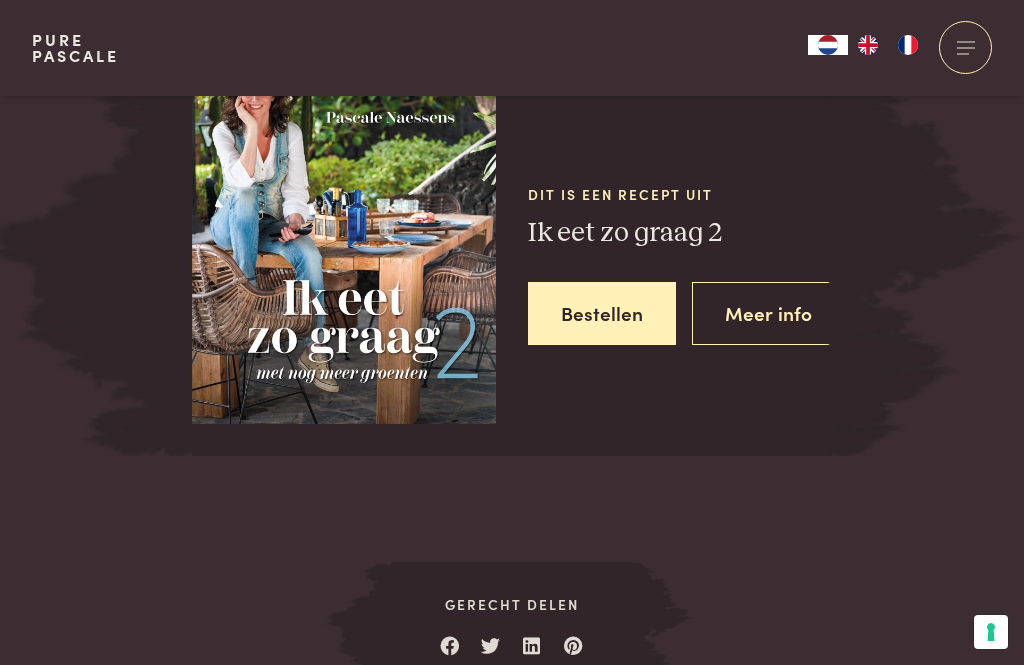 scroll, scrollTop: 2653, scrollLeft: 0, axis: vertical 